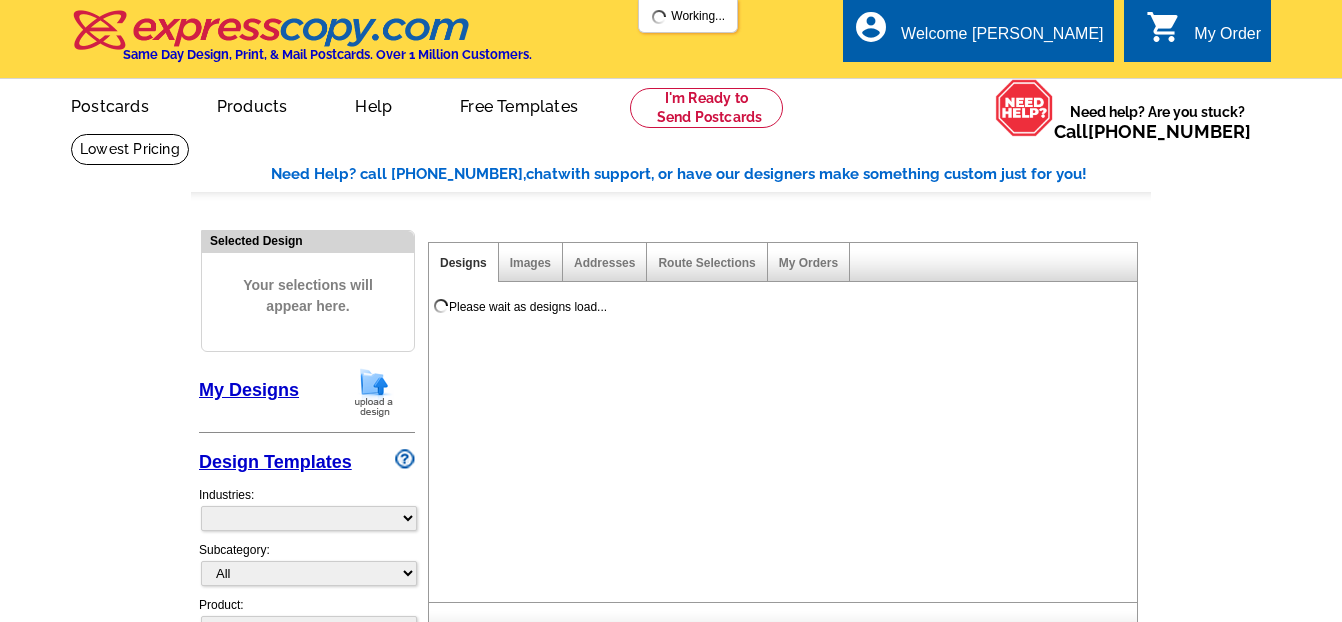 scroll, scrollTop: 0, scrollLeft: 0, axis: both 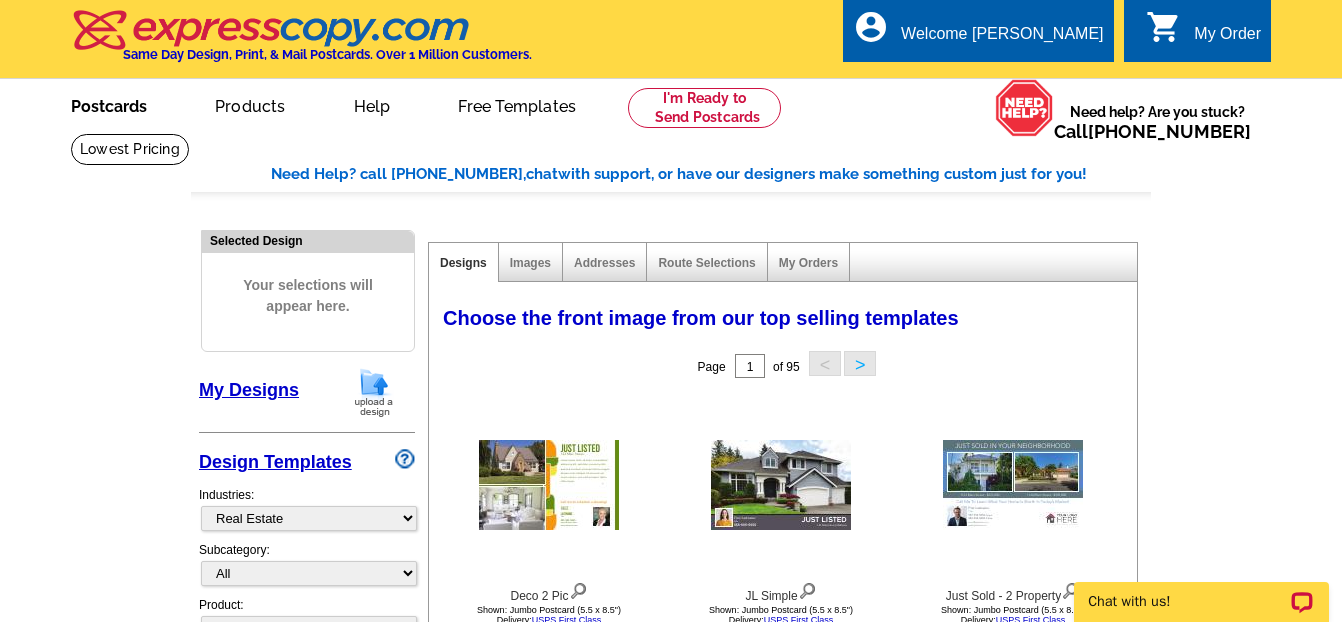 click on "Postcards" at bounding box center [109, 104] 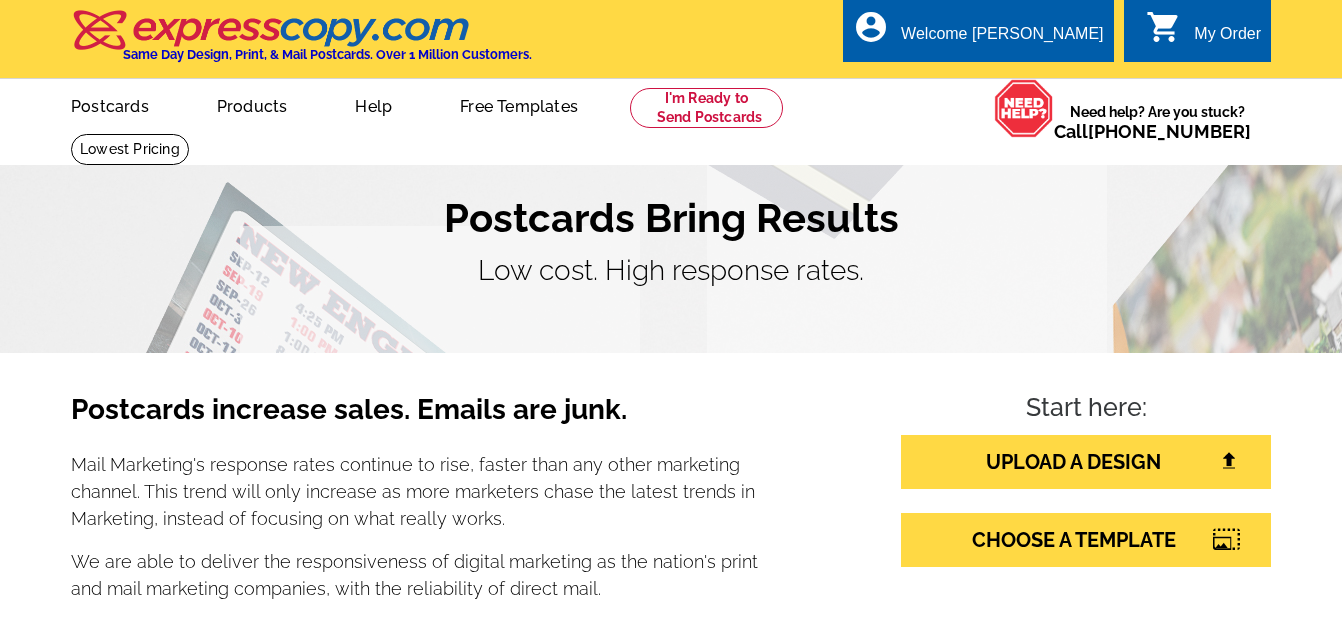 scroll, scrollTop: 0, scrollLeft: 0, axis: both 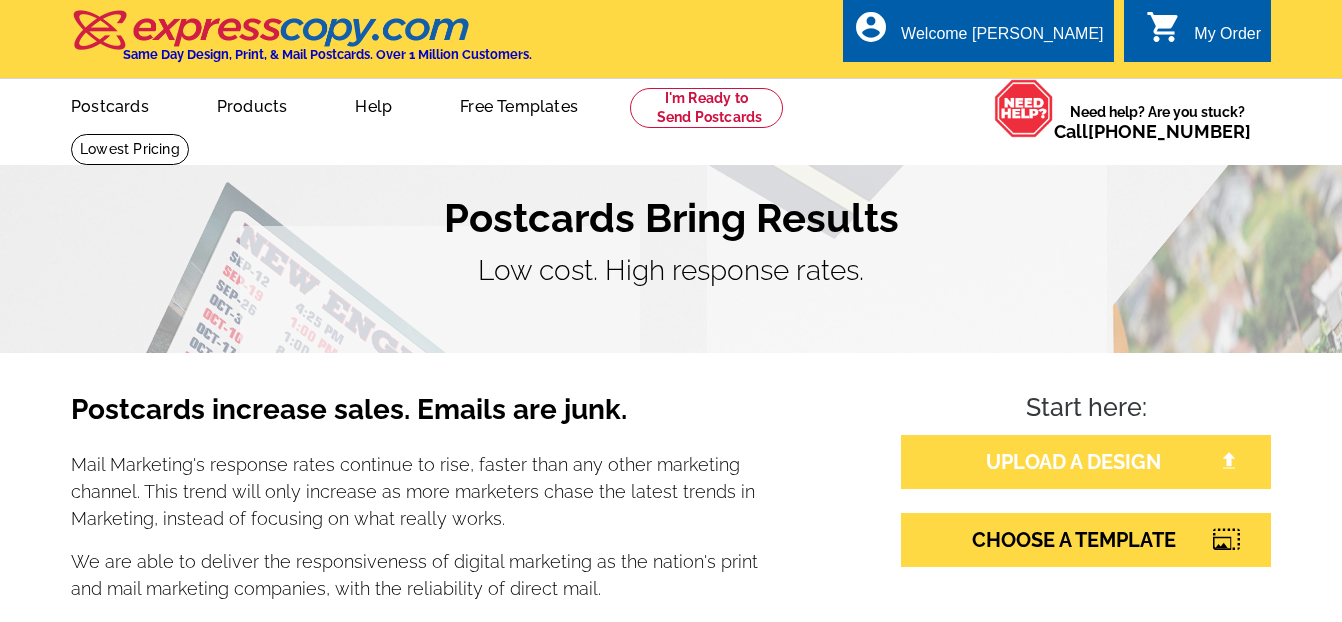 click on "UPLOAD A DESIGN" at bounding box center (1086, 462) 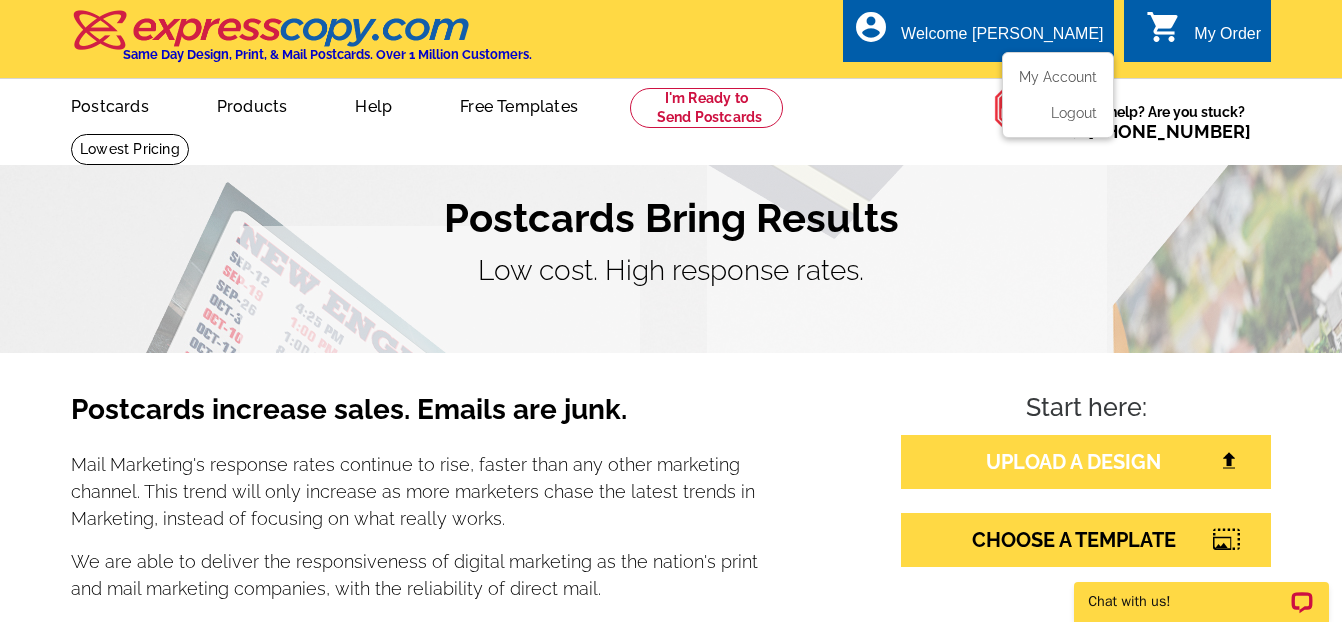 scroll, scrollTop: 0, scrollLeft: 0, axis: both 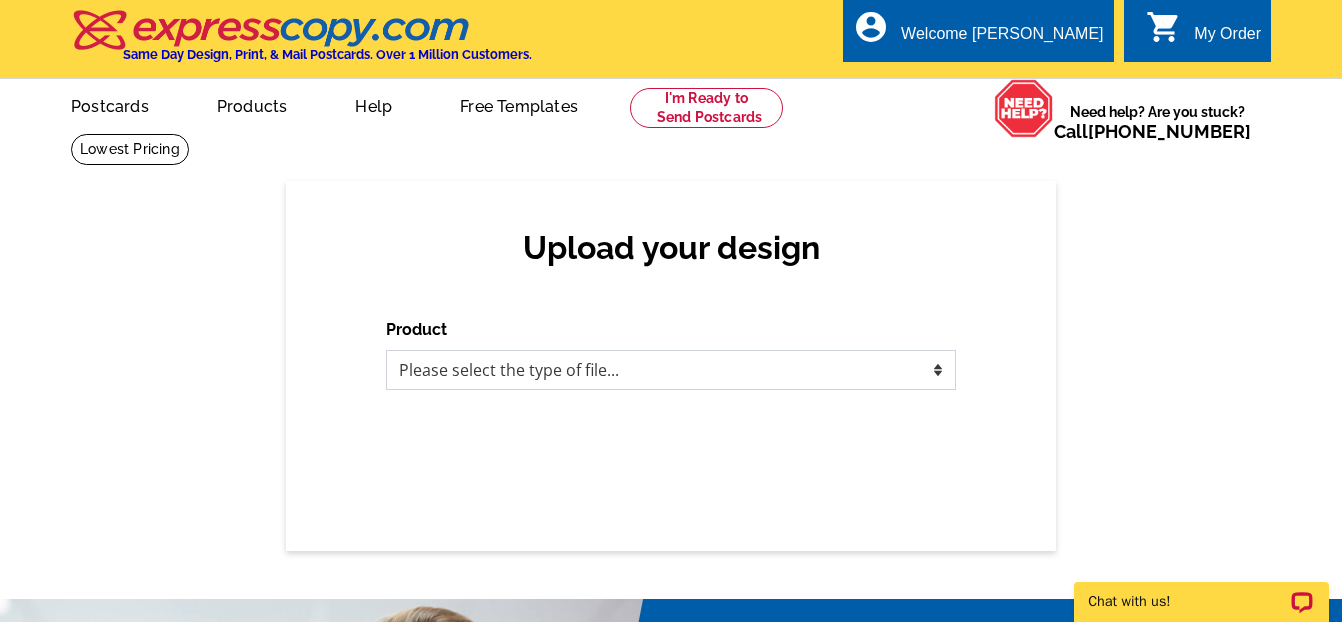 click on "Please select the type of file...
Postcards
Business Cards
Letters and flyers
Greeting Cards
Door Hangers" at bounding box center [671, 370] 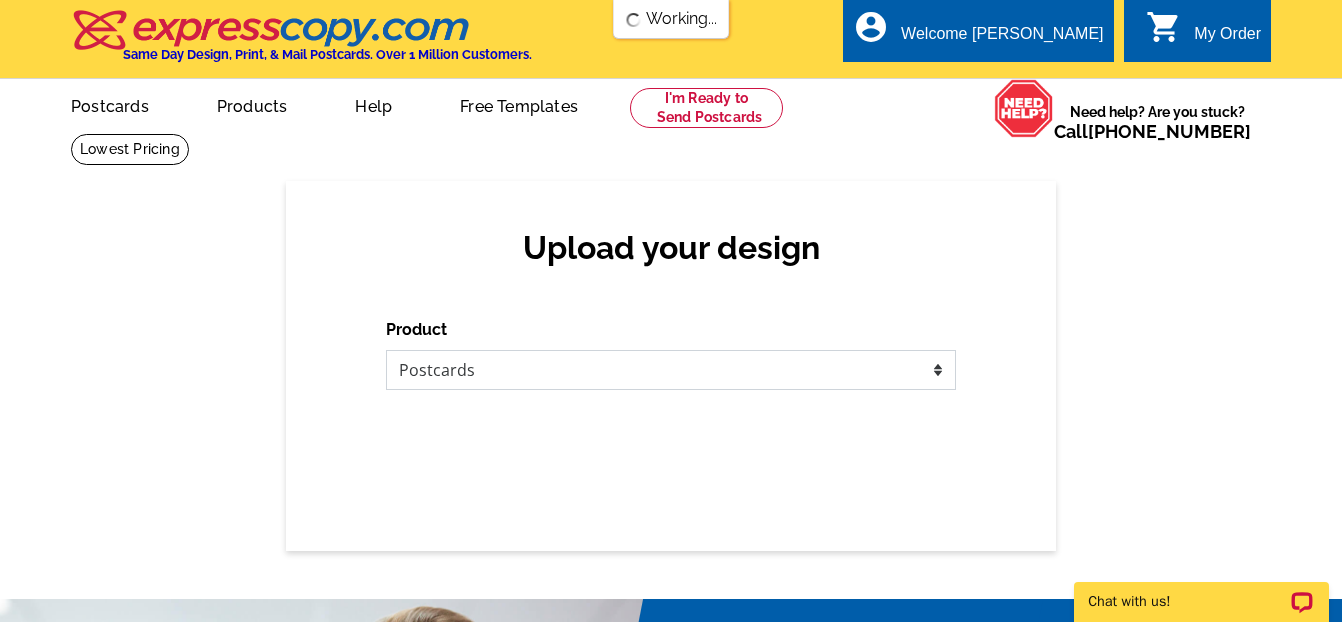 scroll, scrollTop: 0, scrollLeft: 0, axis: both 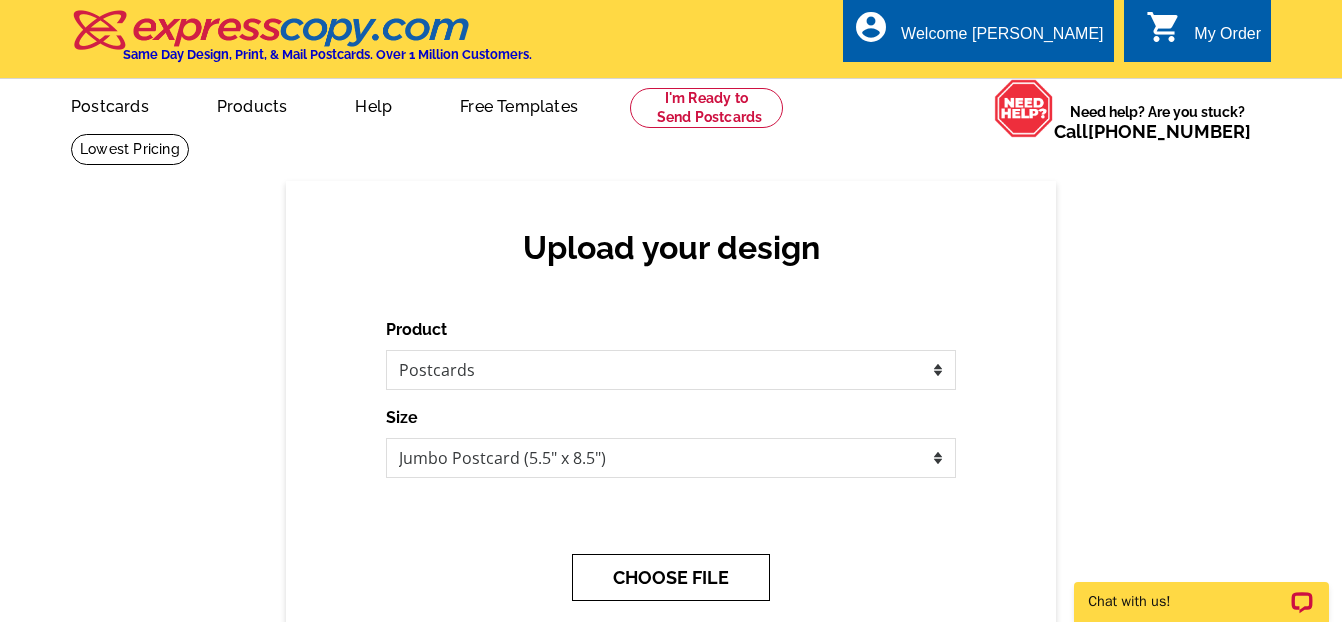 click on "CHOOSE FILE" at bounding box center (671, 577) 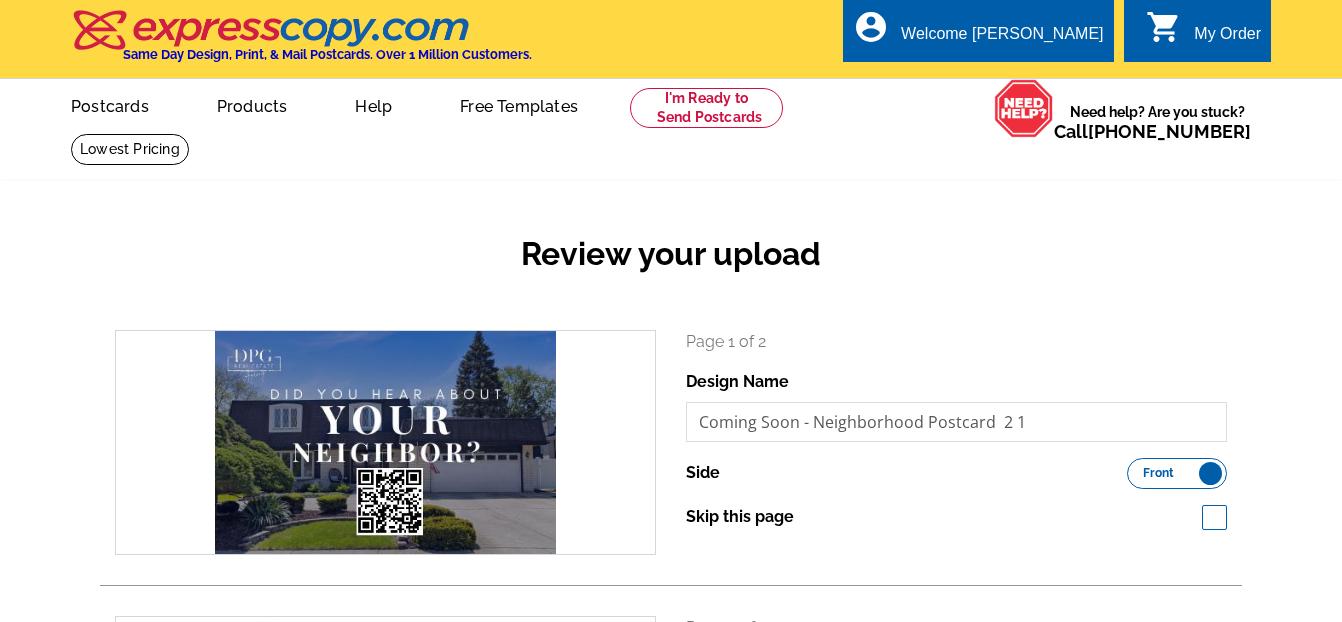 scroll, scrollTop: 0, scrollLeft: 0, axis: both 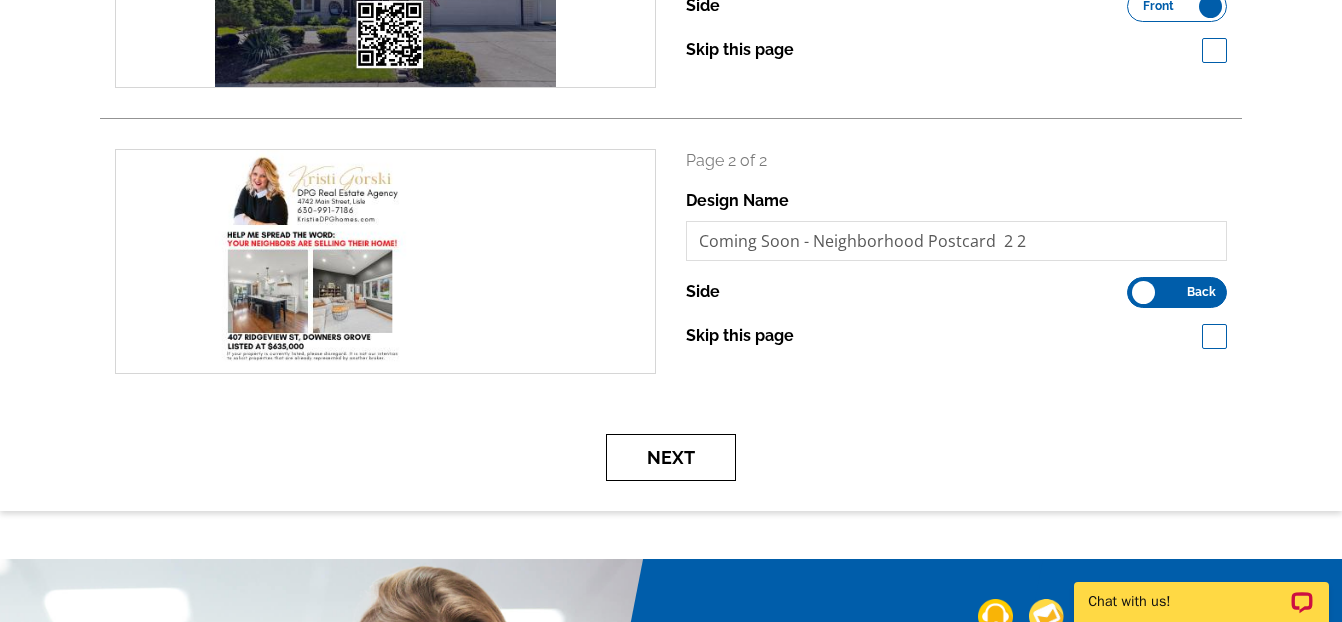 click on "Next" at bounding box center (671, 457) 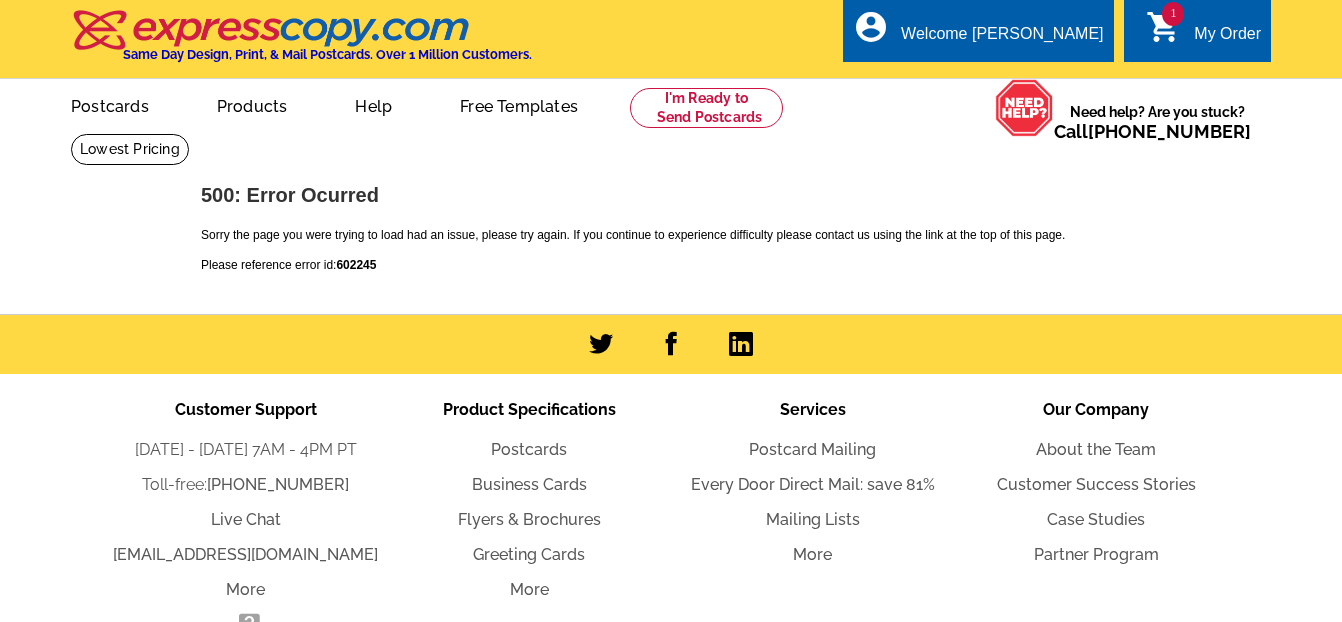 scroll, scrollTop: 0, scrollLeft: 0, axis: both 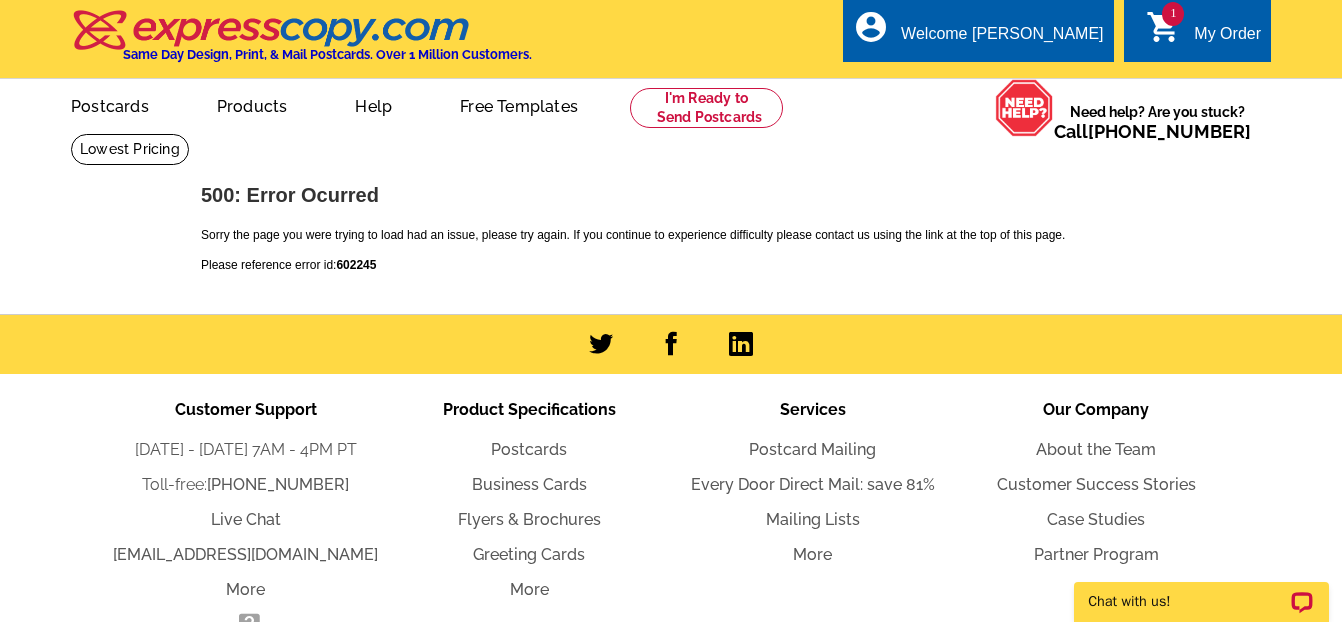 click on "shopping_cart" at bounding box center (1164, 27) 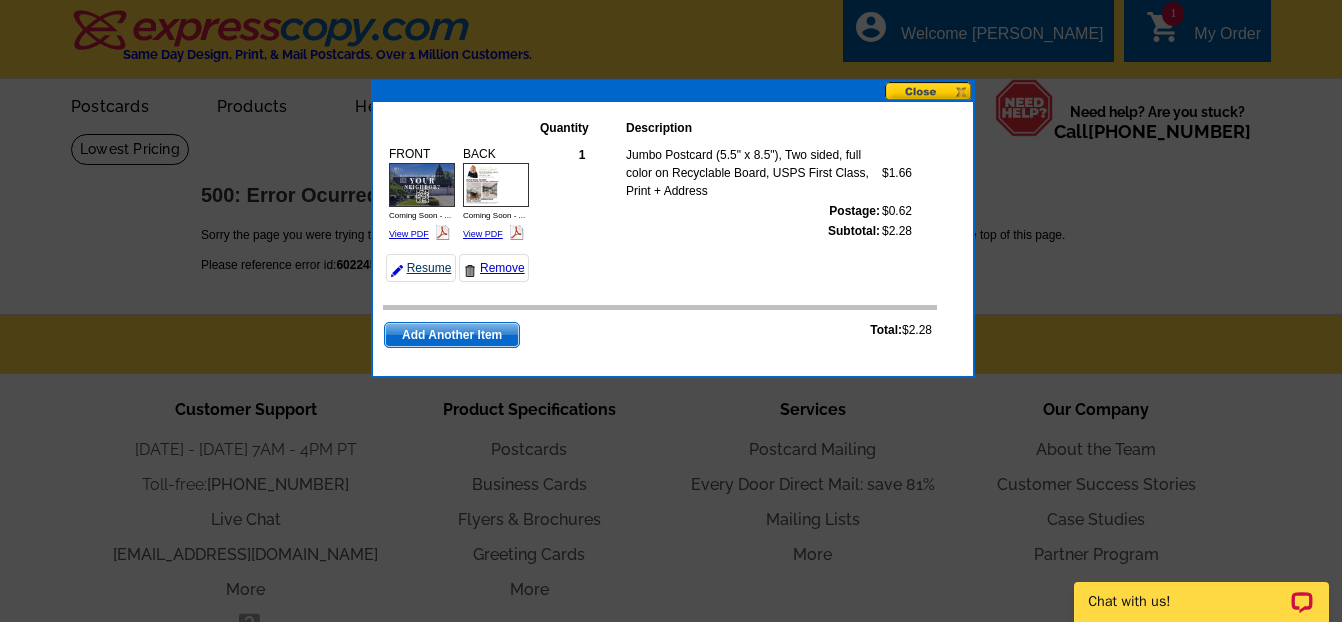 click on "Resume" at bounding box center [421, 268] 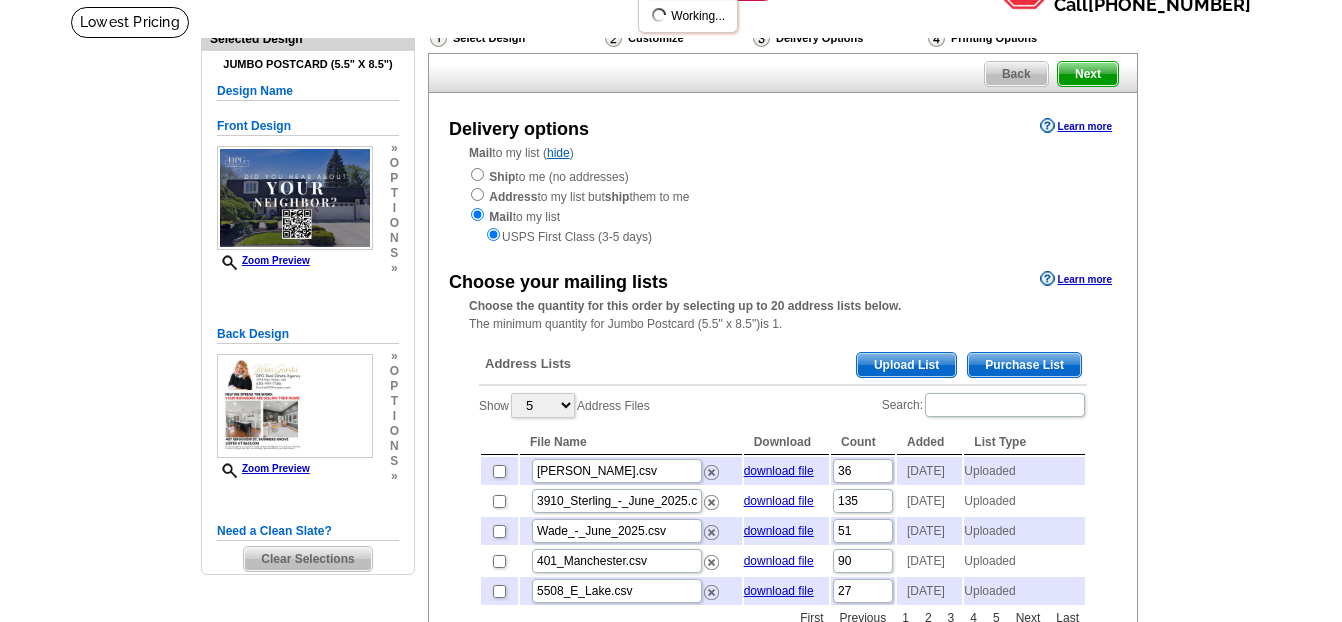 scroll, scrollTop: 156, scrollLeft: 0, axis: vertical 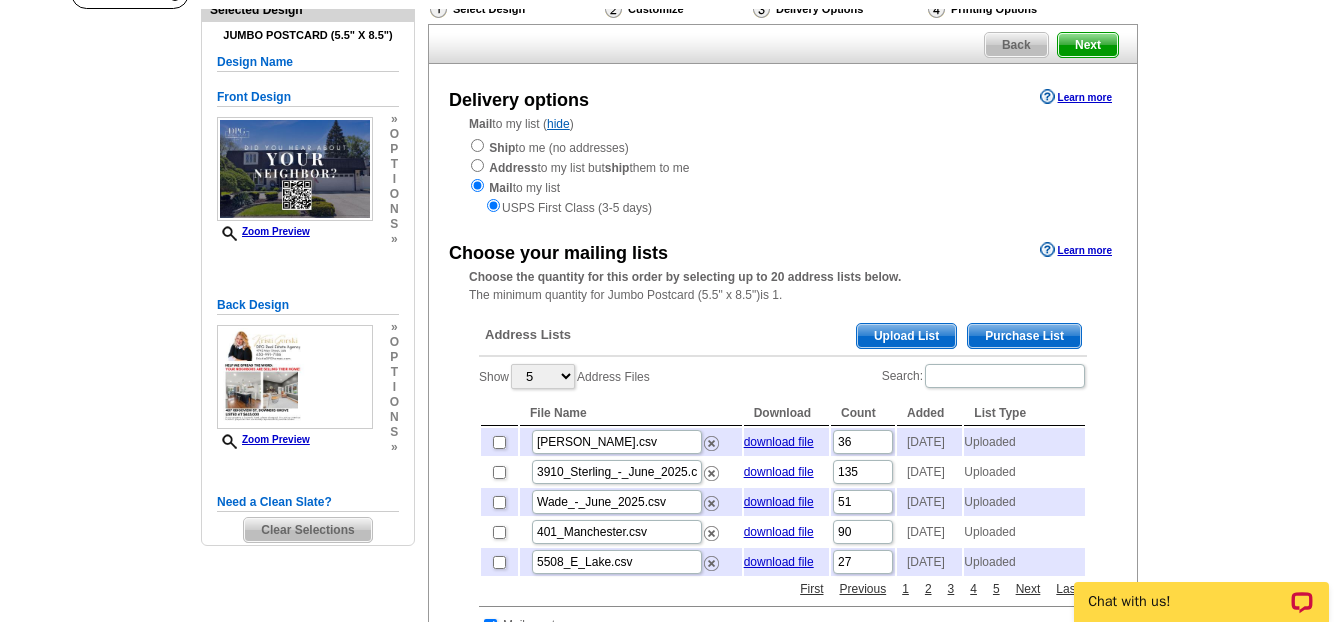 click on "Upload List" at bounding box center (906, 336) 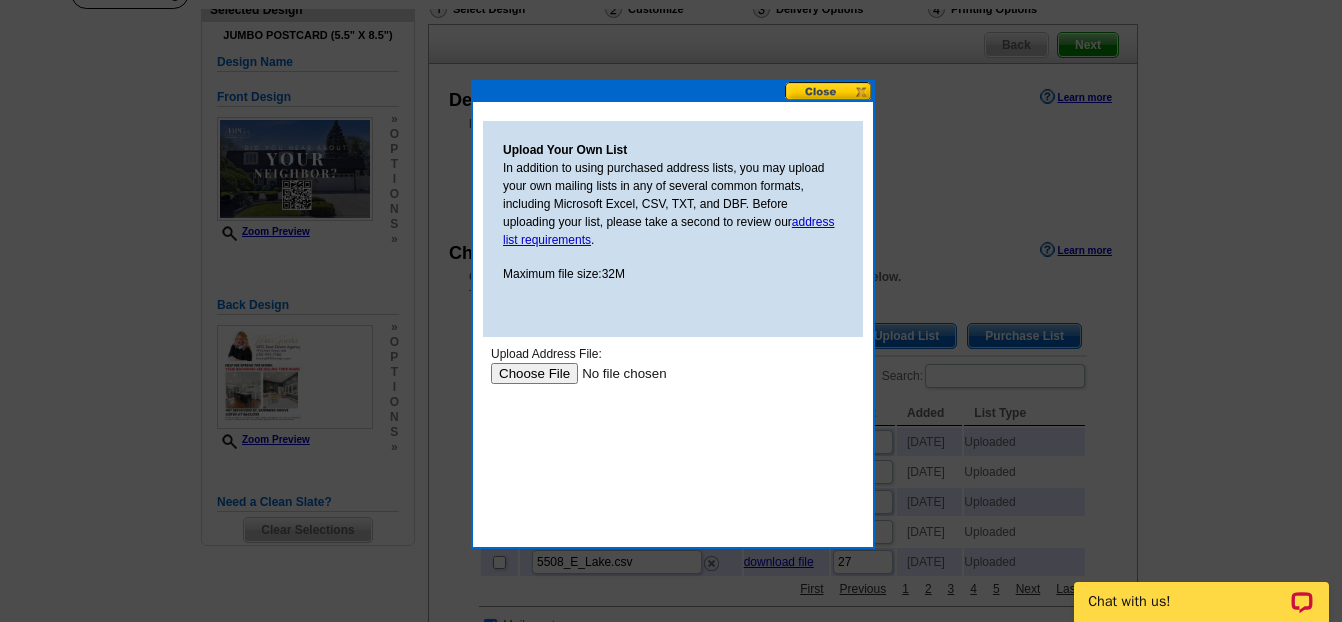 scroll, scrollTop: 0, scrollLeft: 0, axis: both 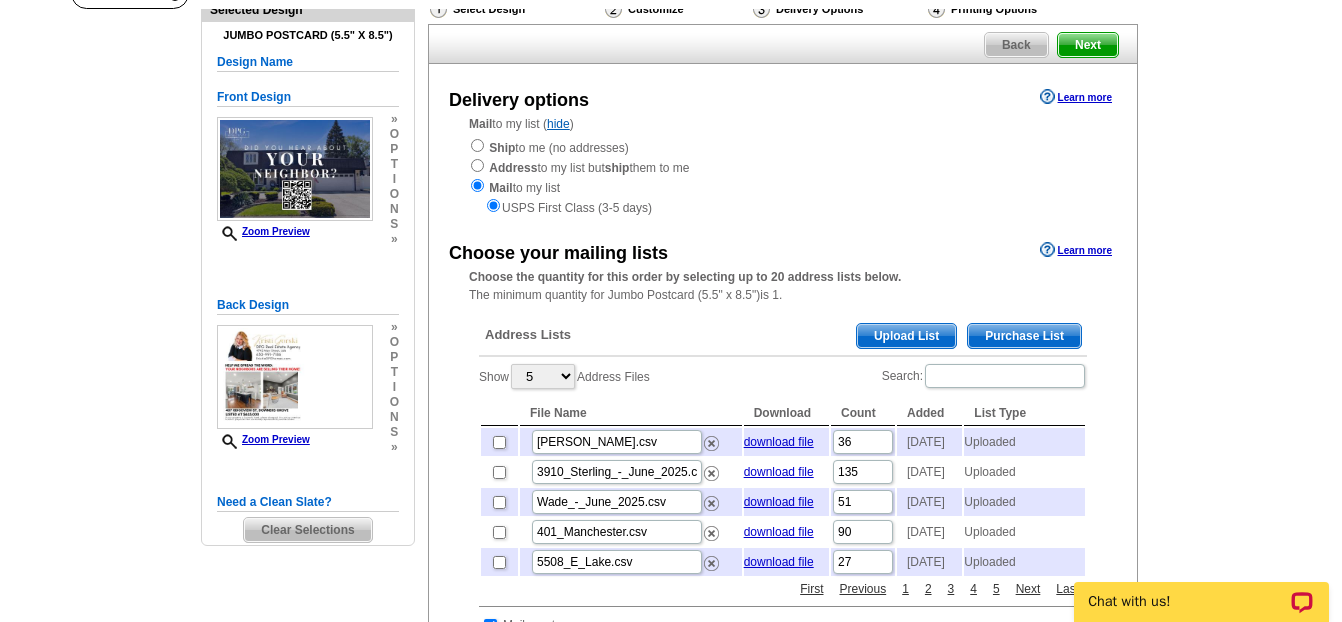 click on "Upload List" at bounding box center (906, 336) 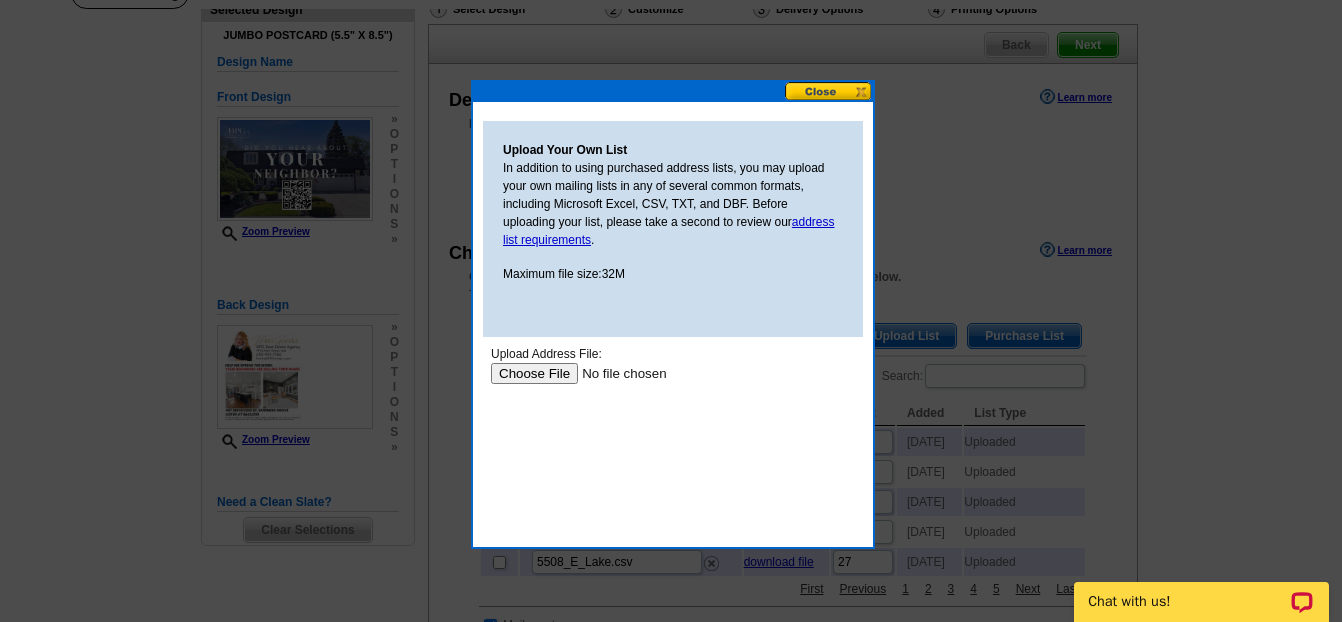 scroll, scrollTop: 0, scrollLeft: 0, axis: both 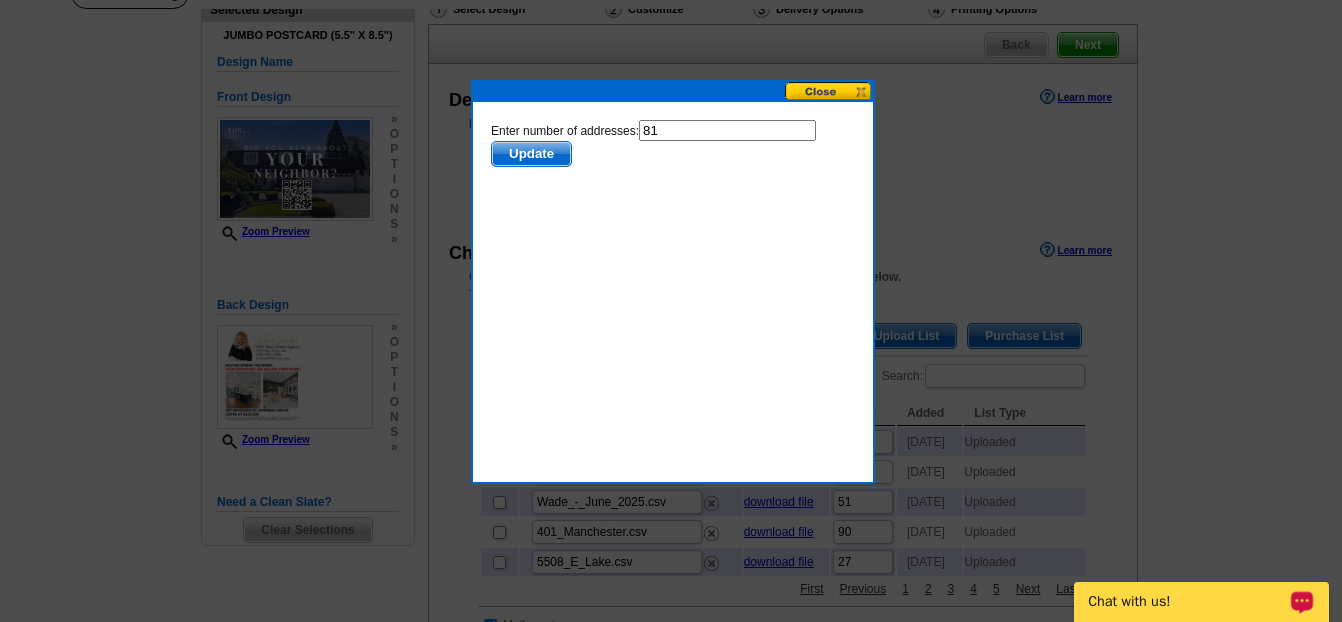 click on "Update" at bounding box center [531, 154] 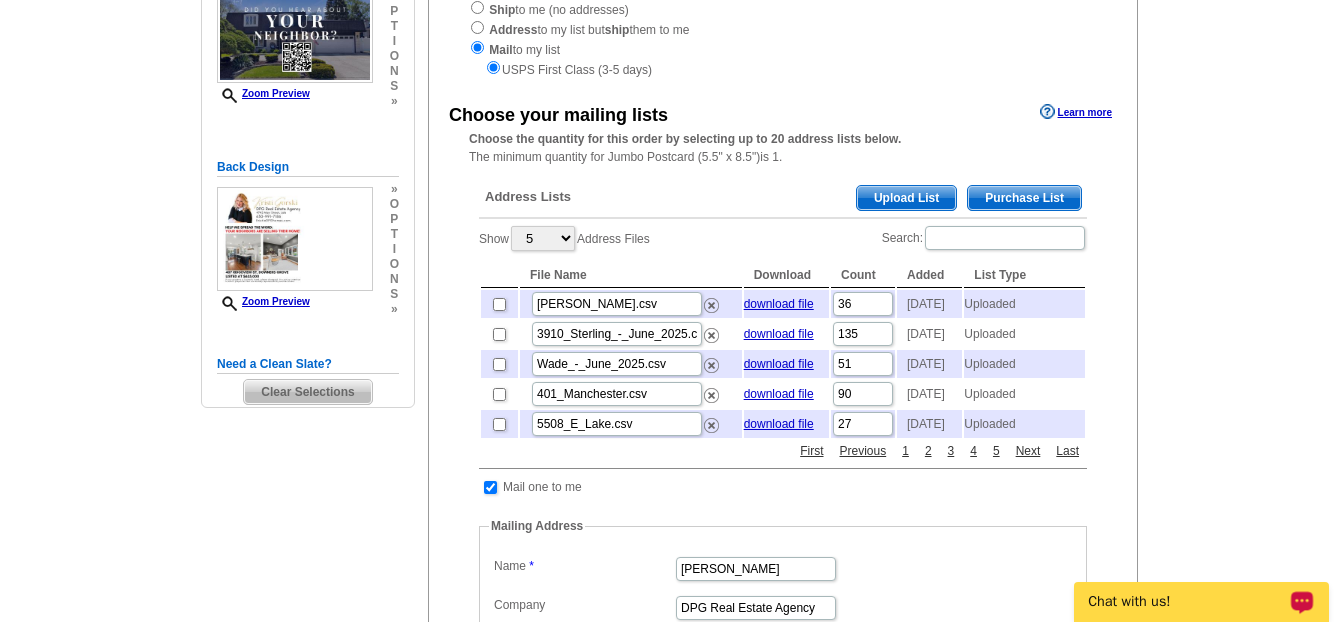 scroll, scrollTop: 288, scrollLeft: 0, axis: vertical 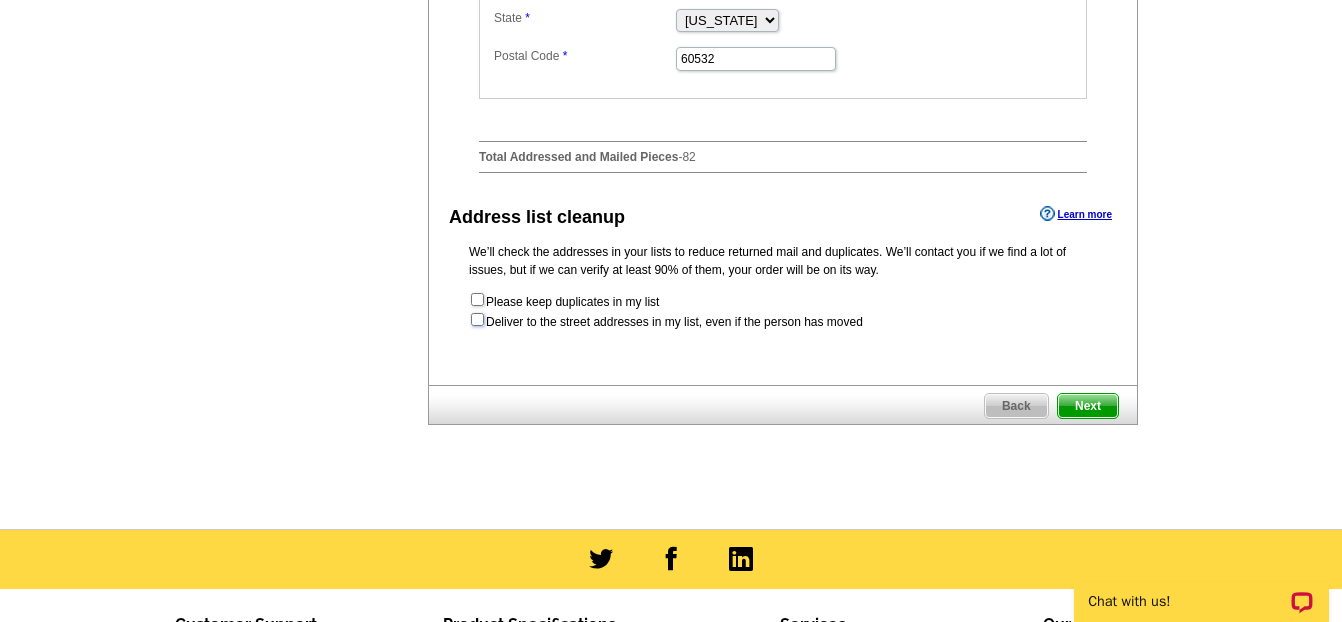 click at bounding box center [477, 319] 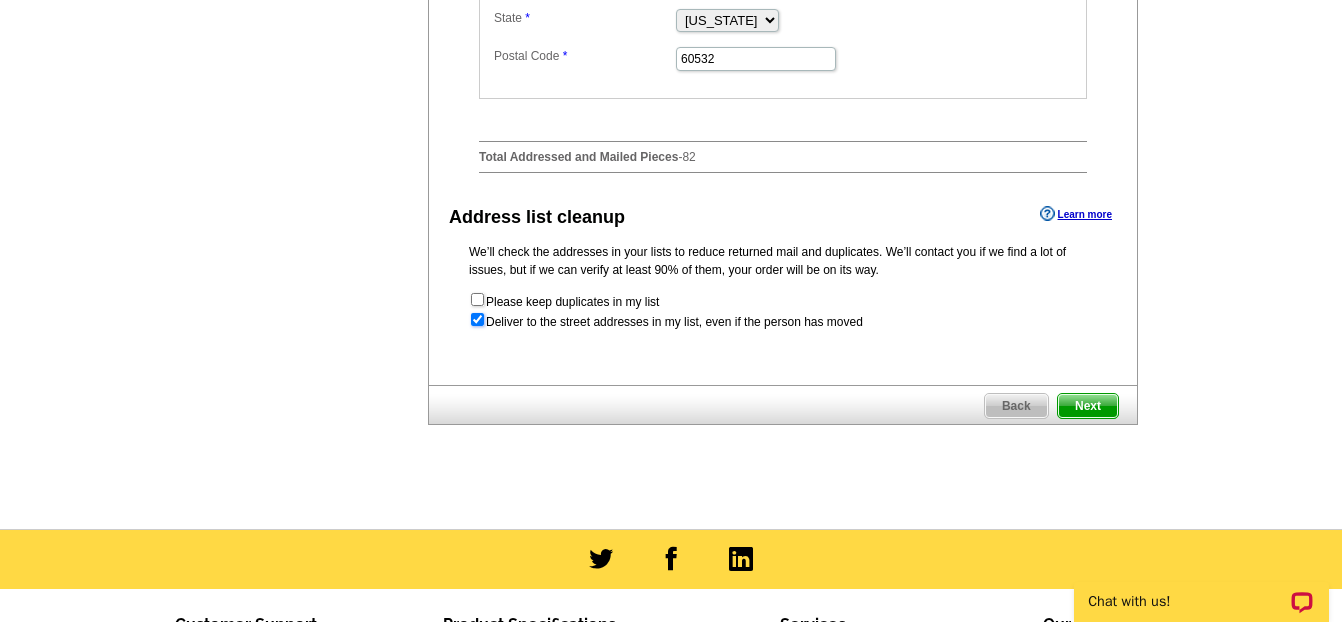 radio on "true" 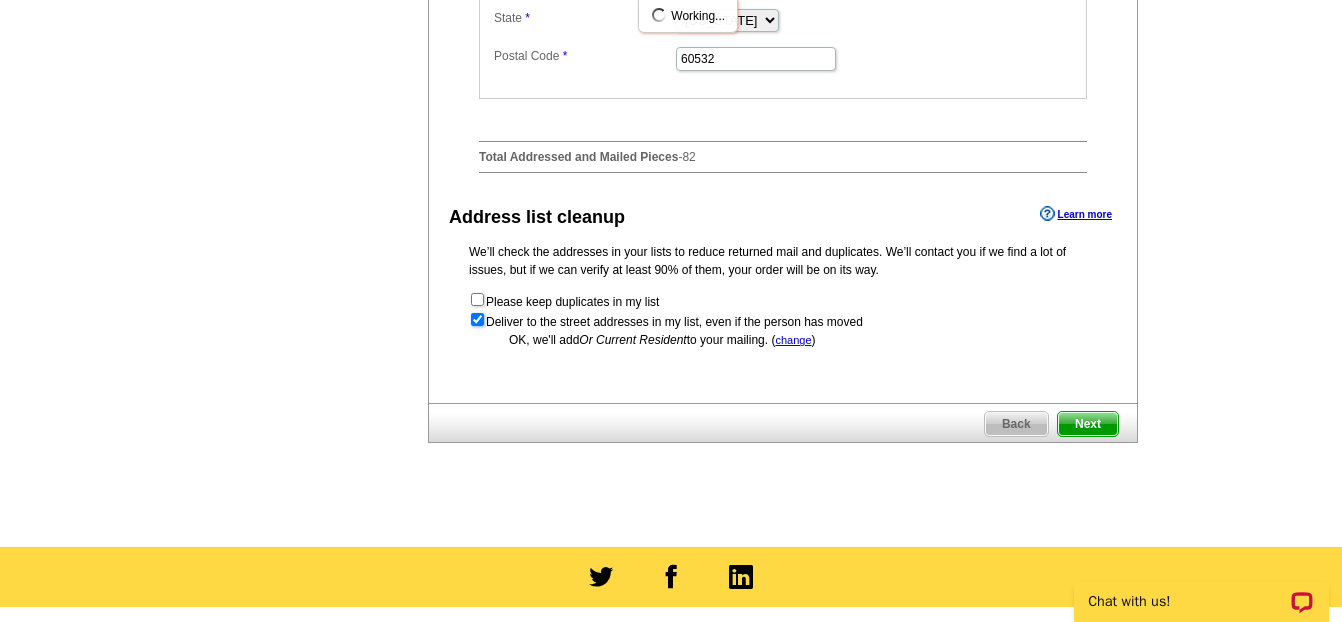 scroll, scrollTop: 0, scrollLeft: 0, axis: both 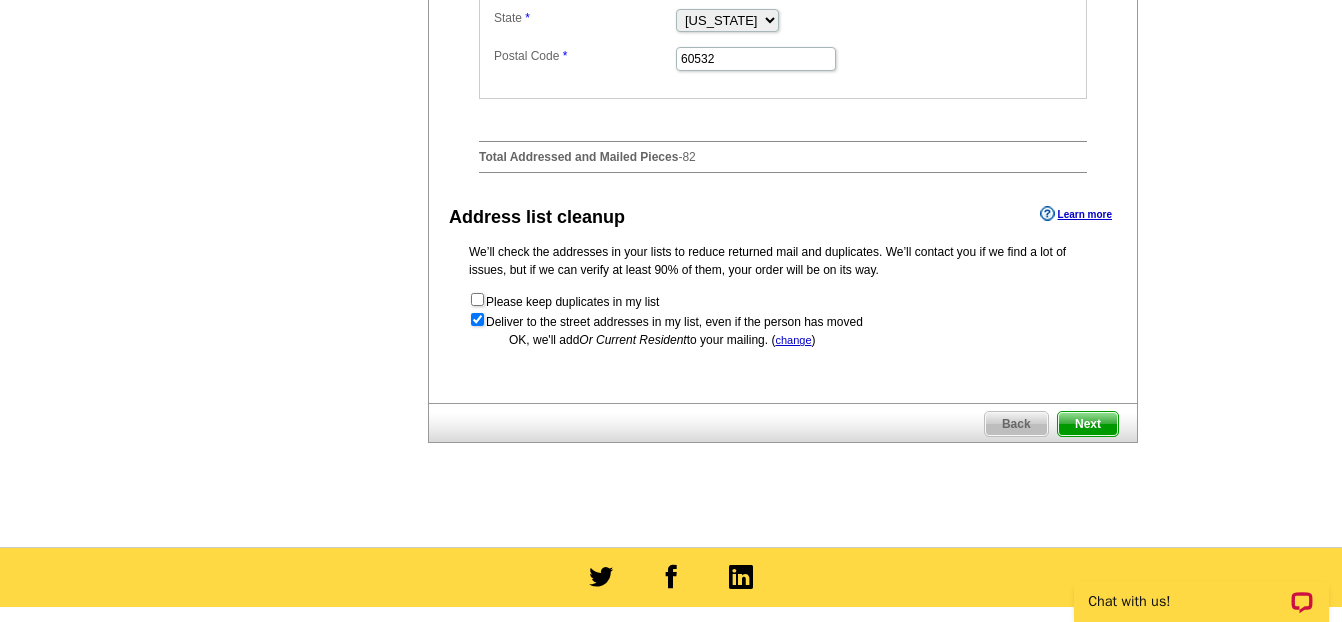 click on "Next" at bounding box center [1088, 424] 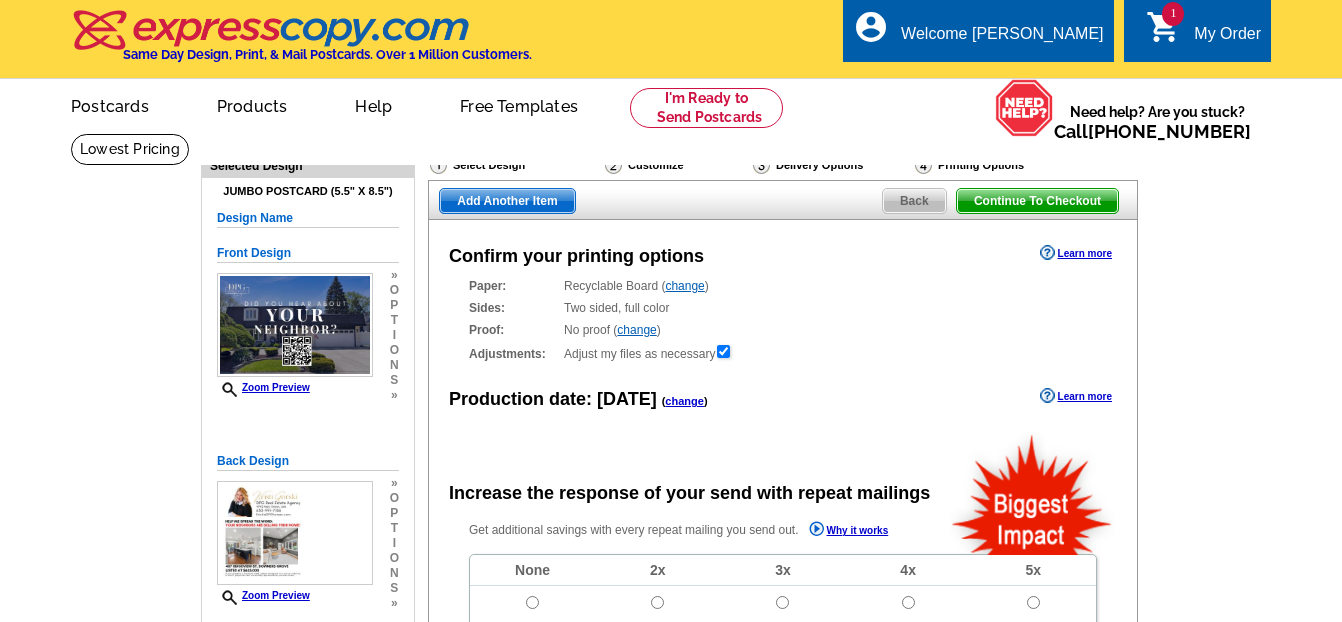 scroll, scrollTop: 0, scrollLeft: 0, axis: both 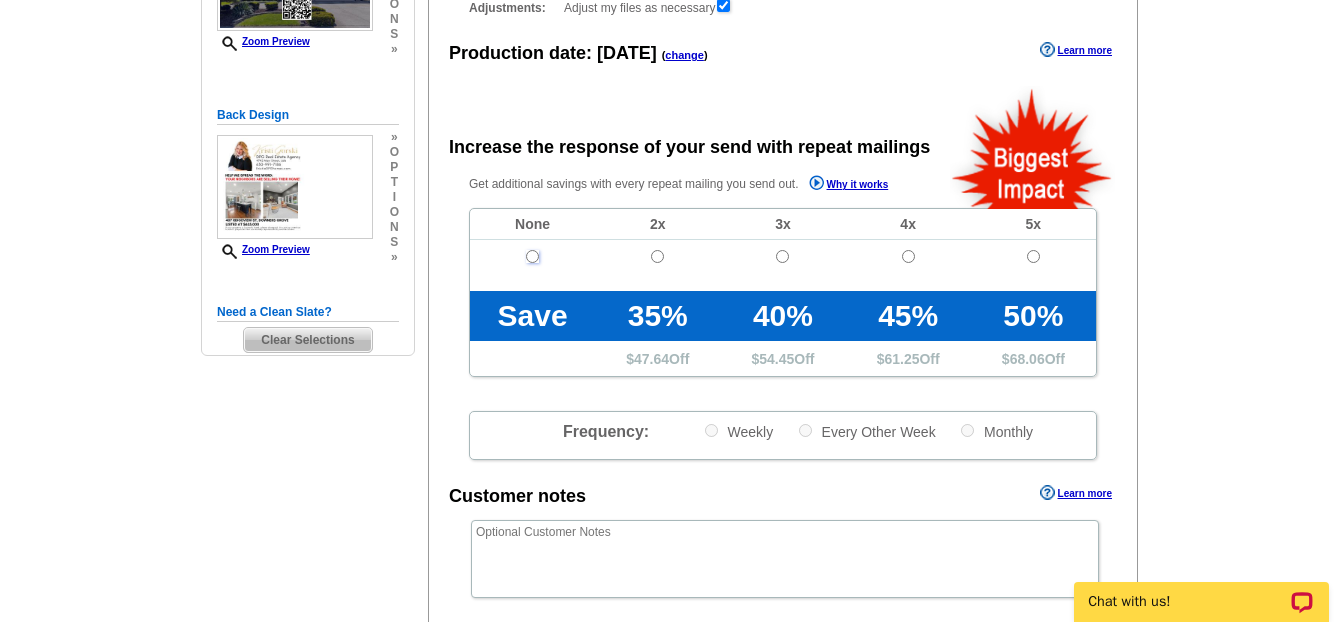 click at bounding box center (532, 256) 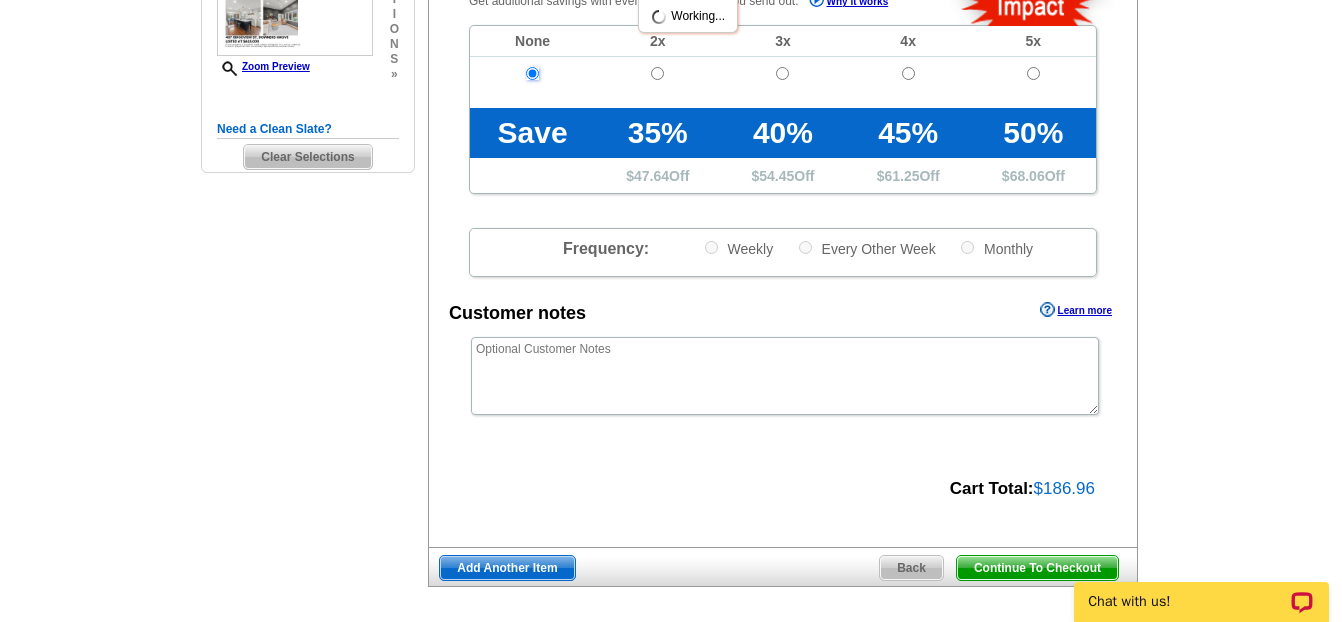 scroll, scrollTop: 531, scrollLeft: 0, axis: vertical 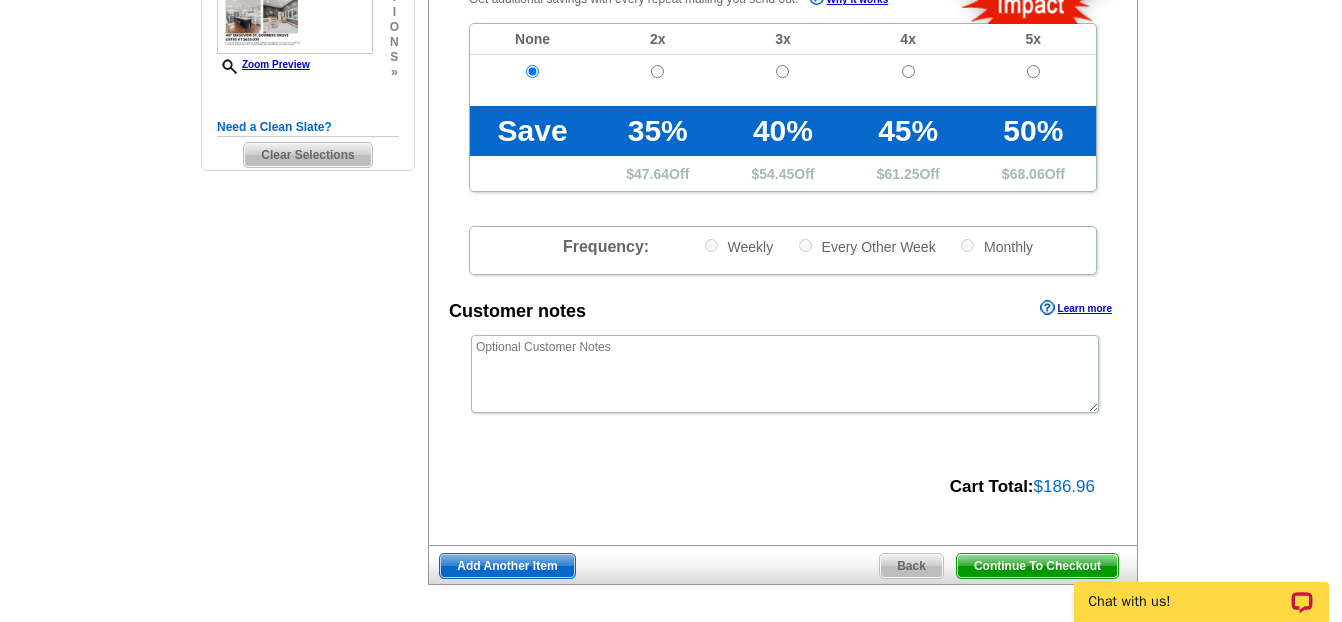 click on "Continue To Checkout" at bounding box center (1037, 566) 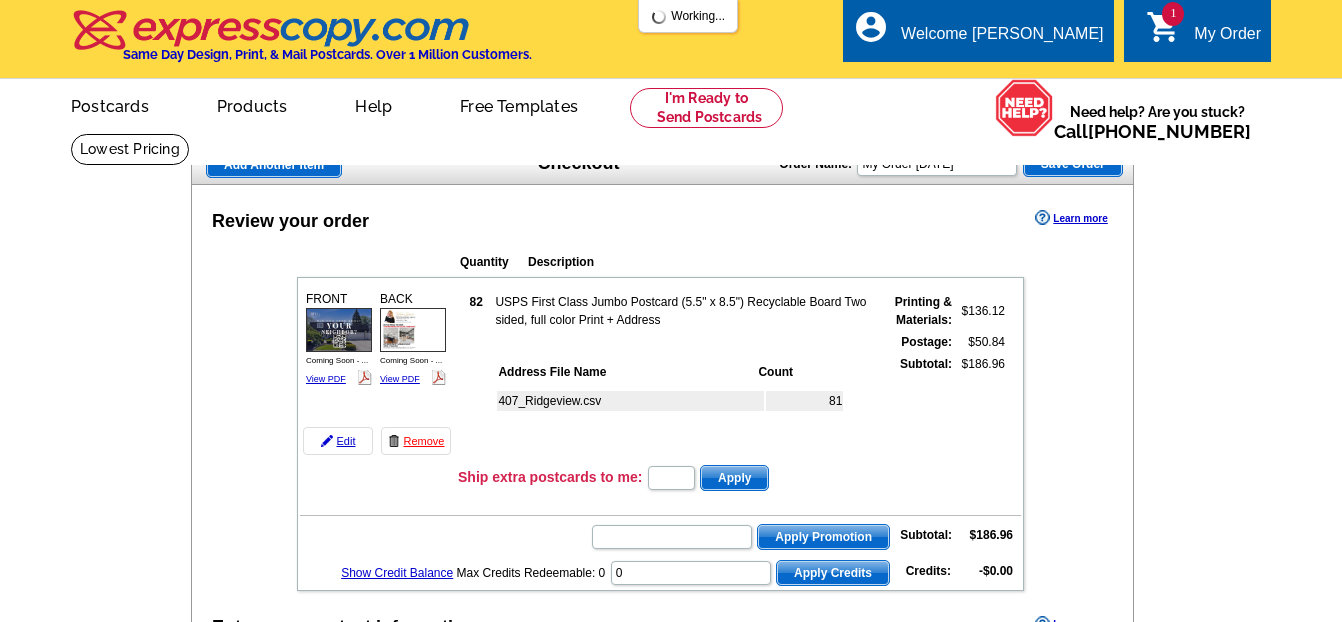 scroll, scrollTop: 0, scrollLeft: 0, axis: both 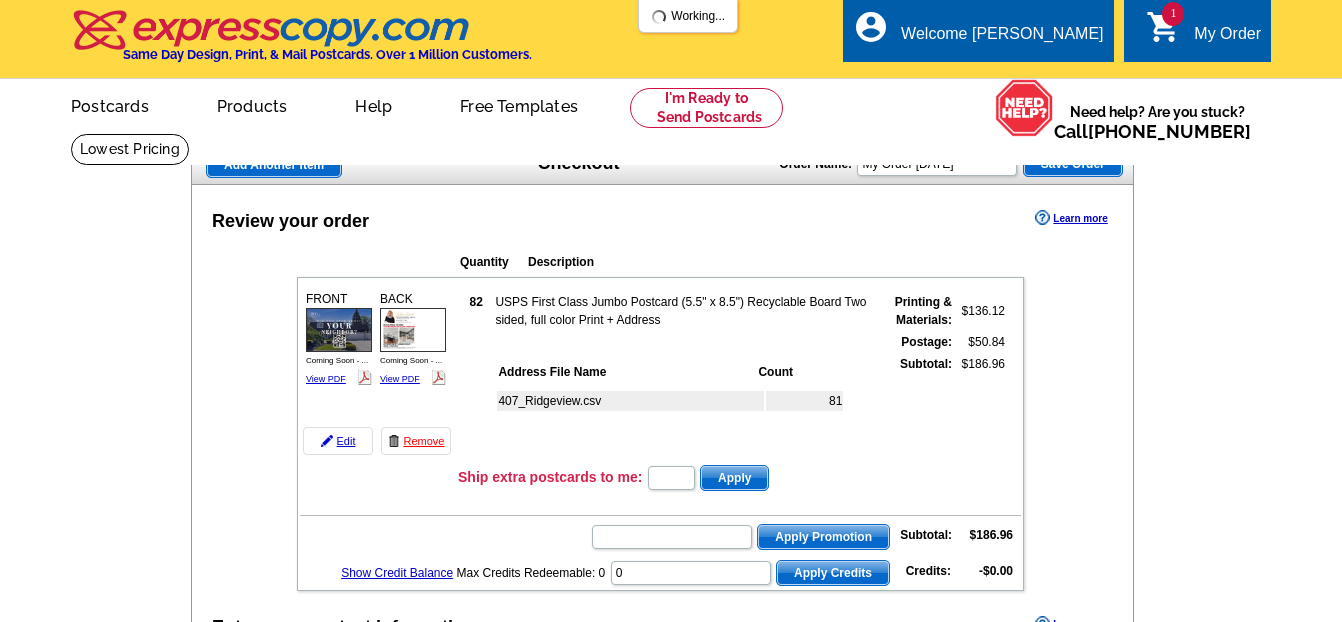 click on "407_Ridgeview.csv
81" at bounding box center [682, 420] 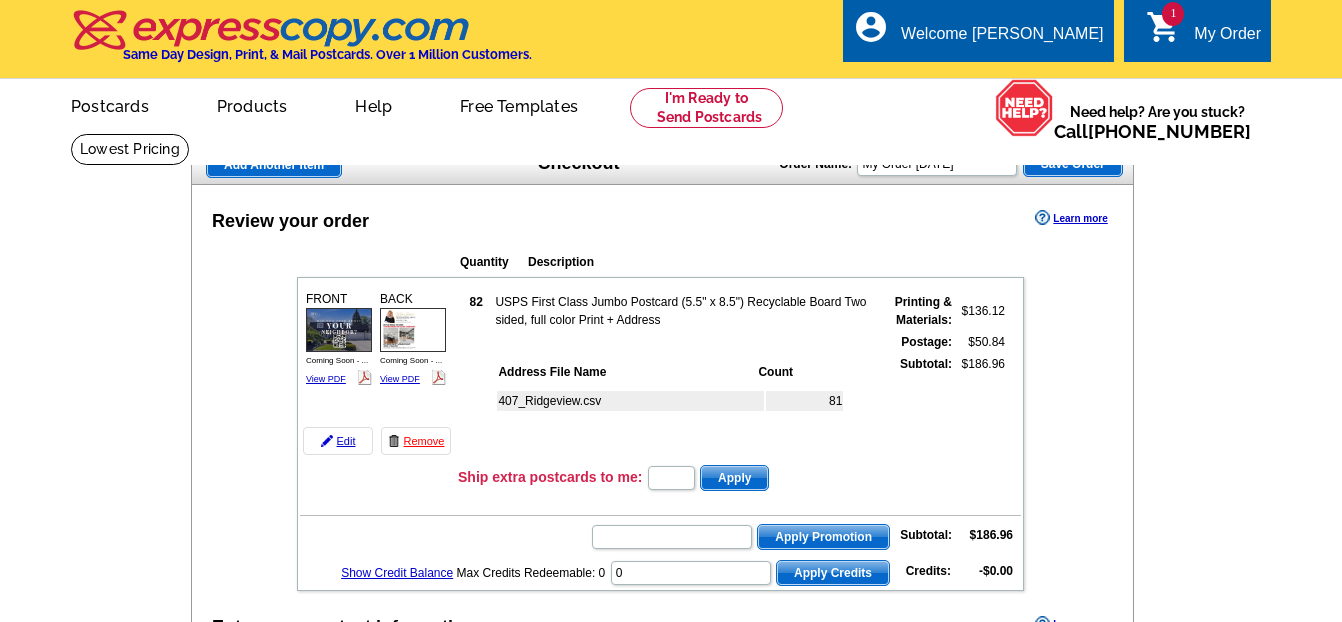 scroll, scrollTop: 152, scrollLeft: 0, axis: vertical 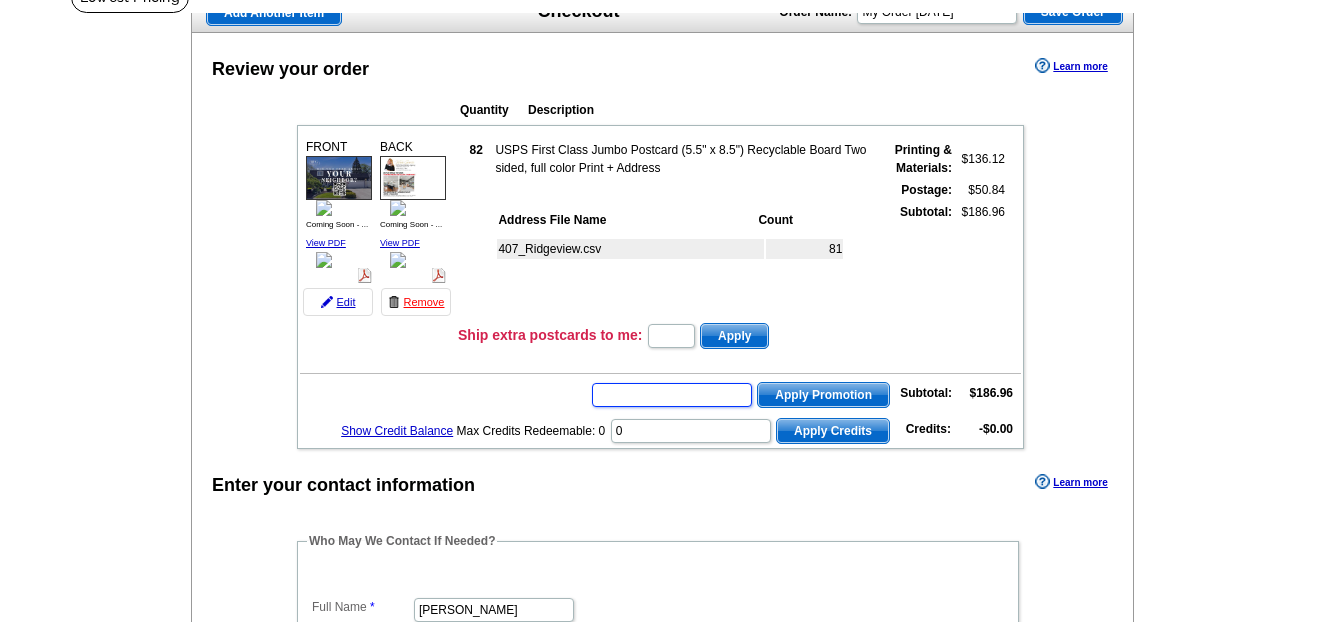 click at bounding box center [672, 395] 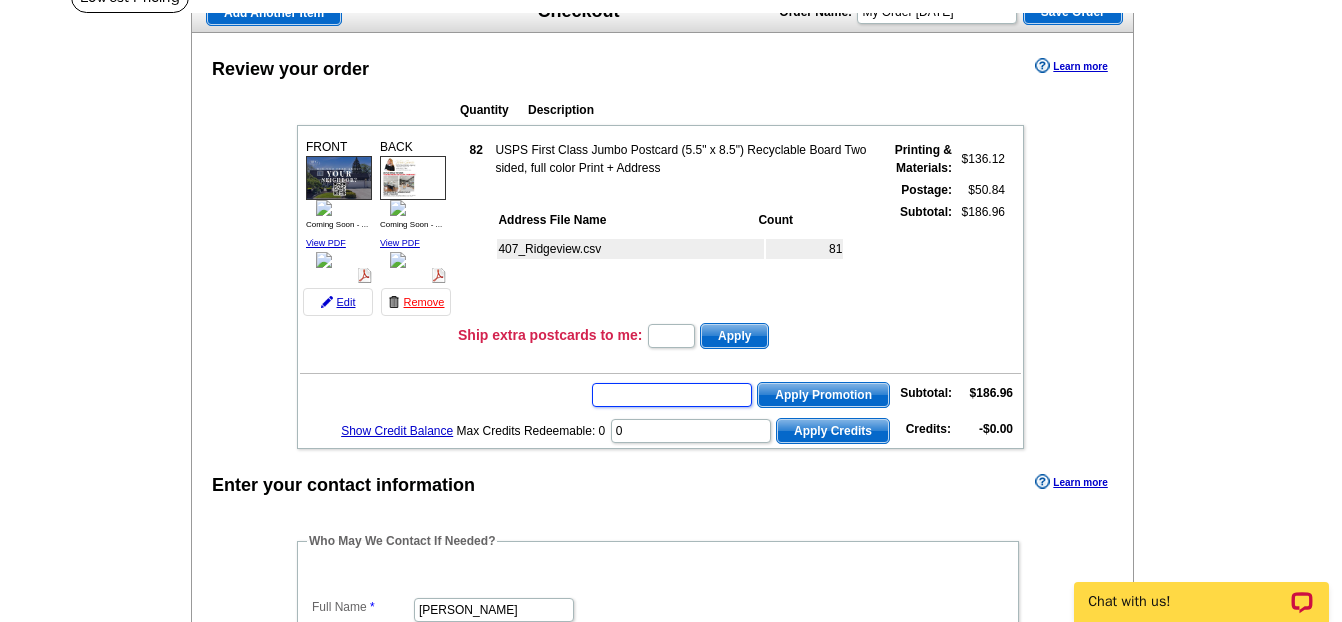 scroll, scrollTop: 0, scrollLeft: 0, axis: both 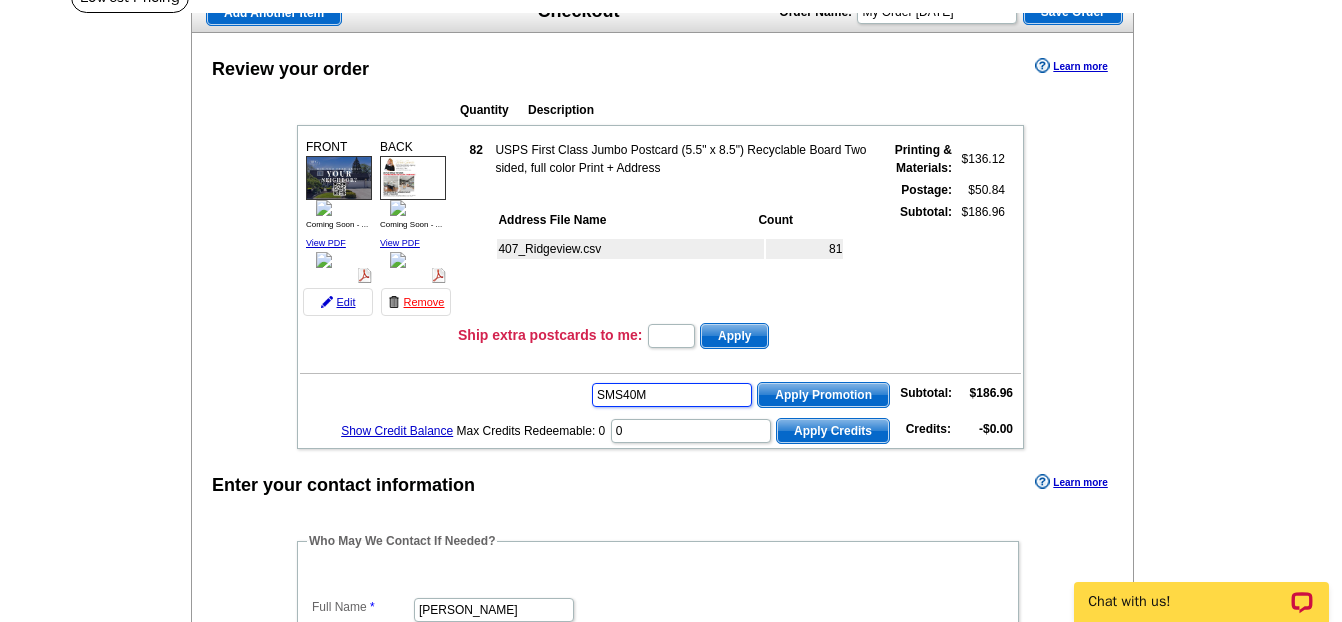 type on "SMS40M" 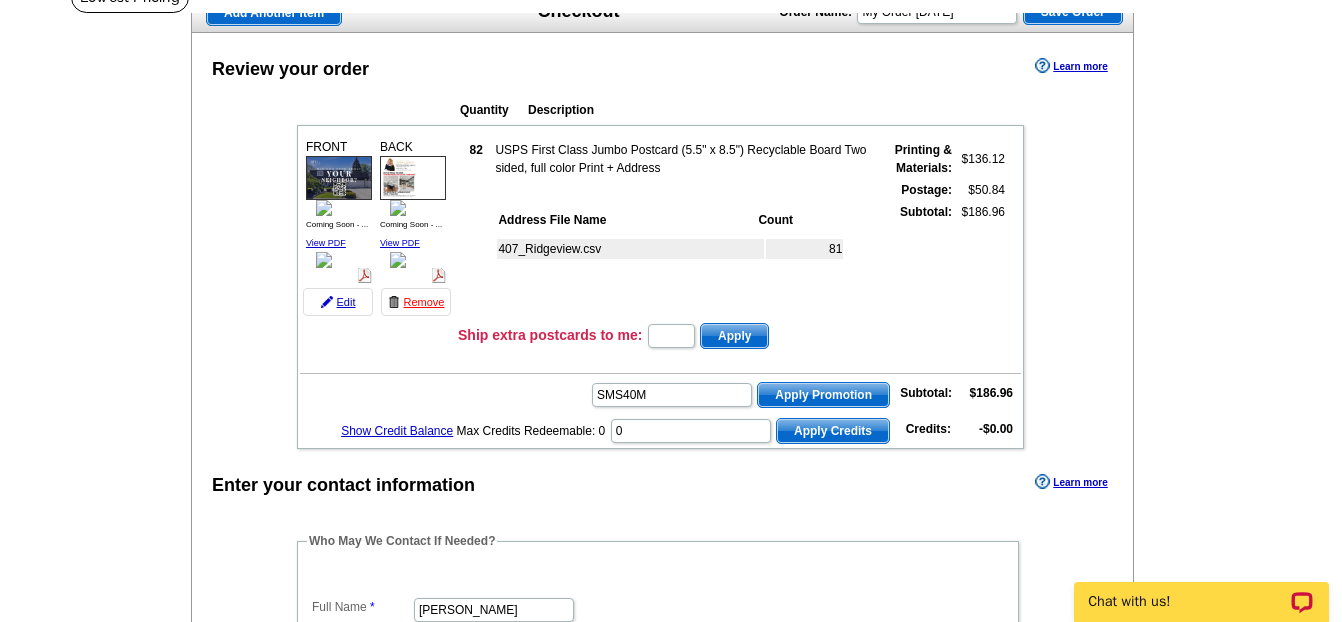 click on "Apply Promotion" at bounding box center [823, 395] 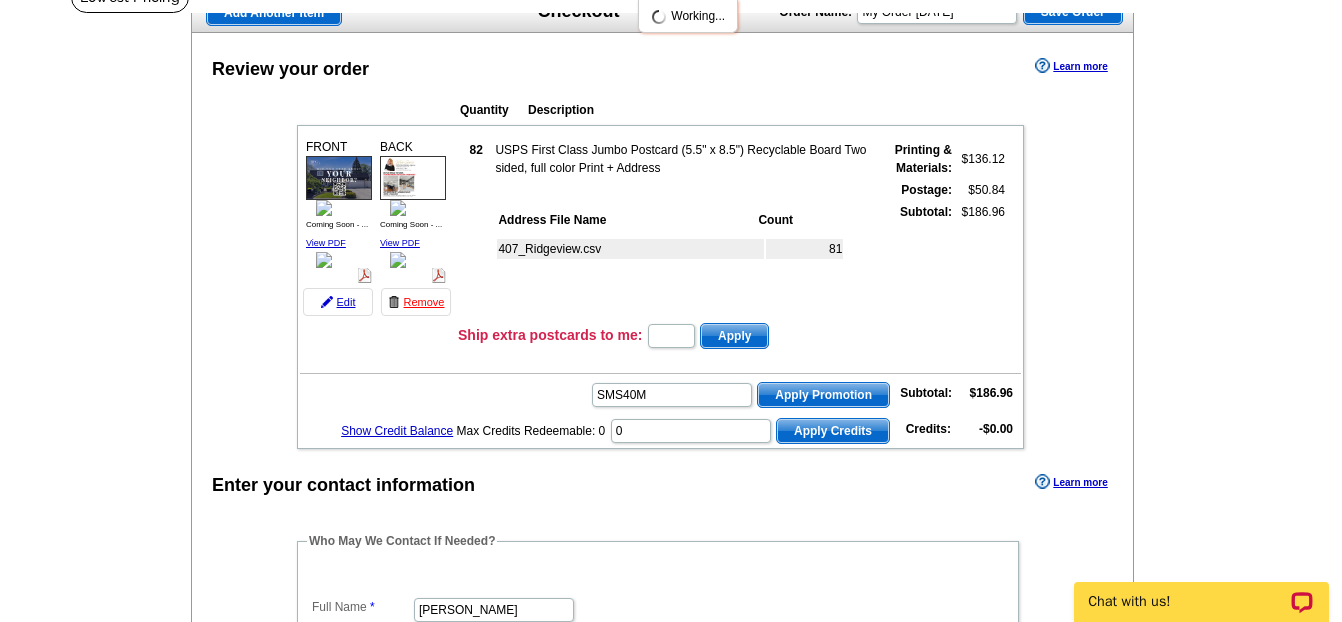 scroll, scrollTop: 0, scrollLeft: 0, axis: both 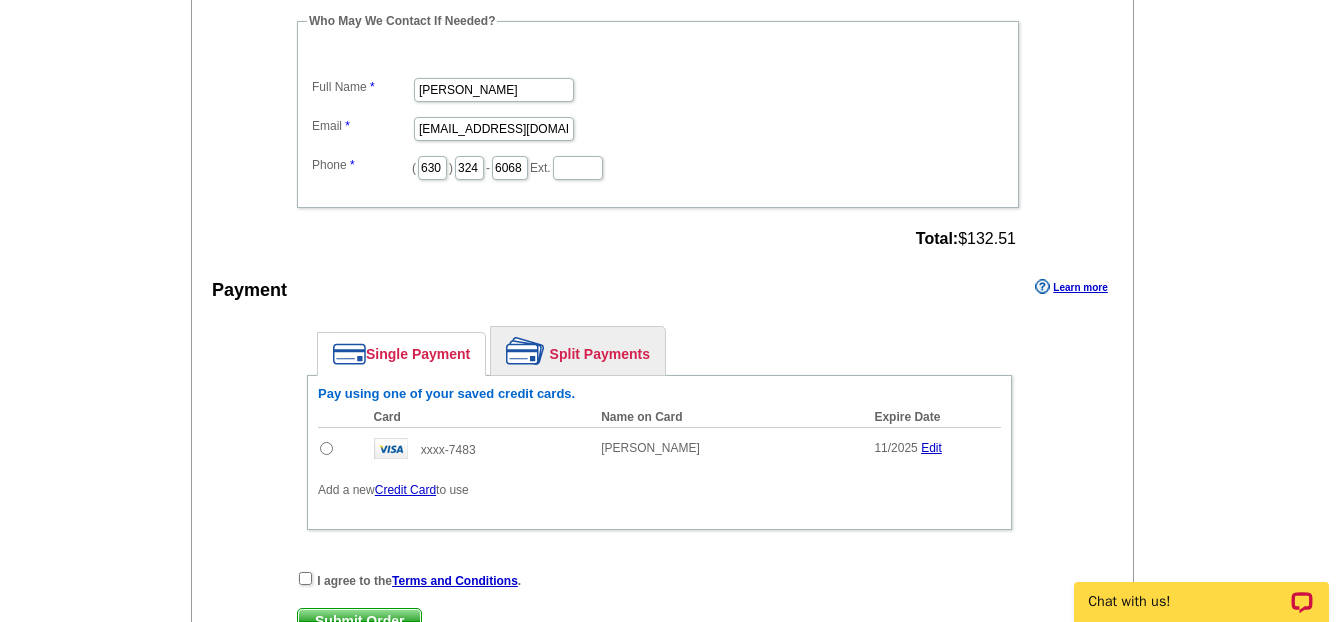 click at bounding box center [326, 448] 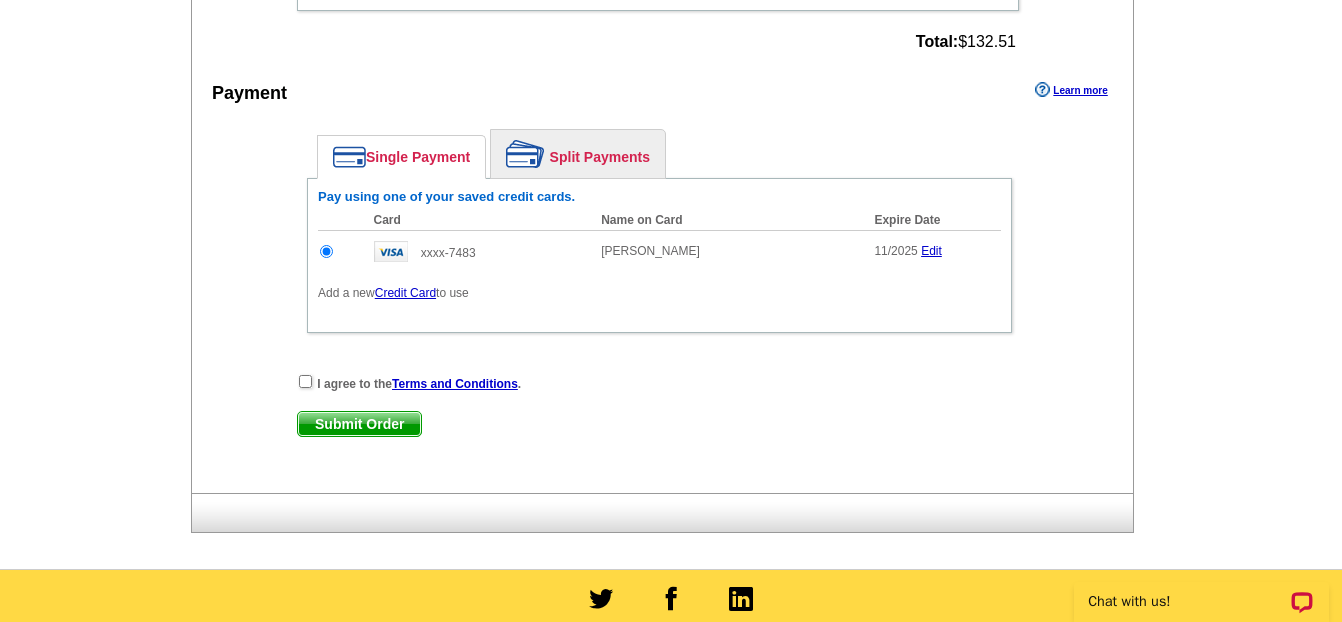 scroll, scrollTop: 932, scrollLeft: 0, axis: vertical 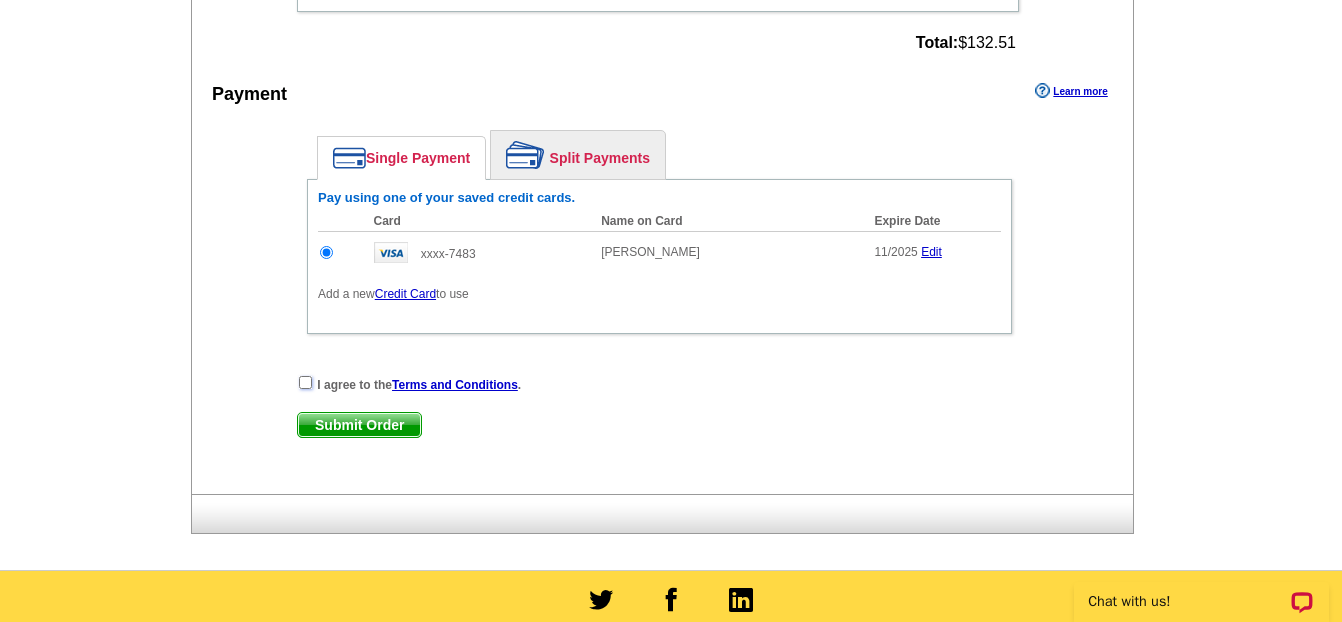 click at bounding box center (305, 382) 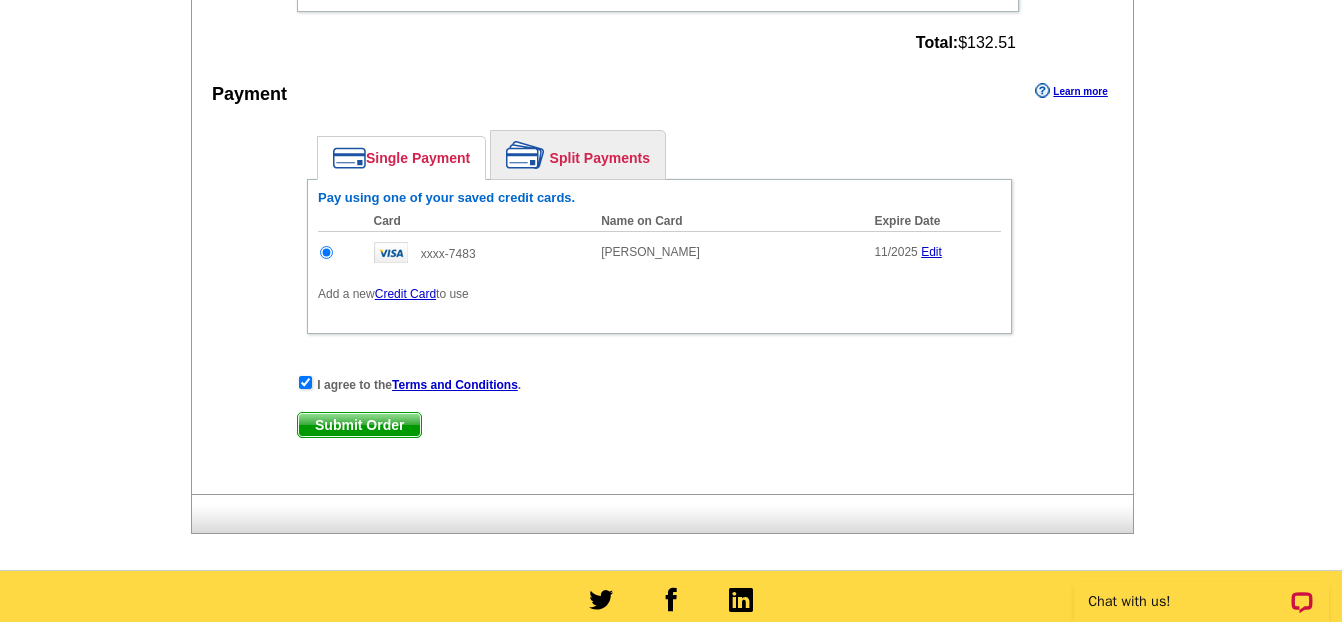 click on "Submit Order" at bounding box center (359, 425) 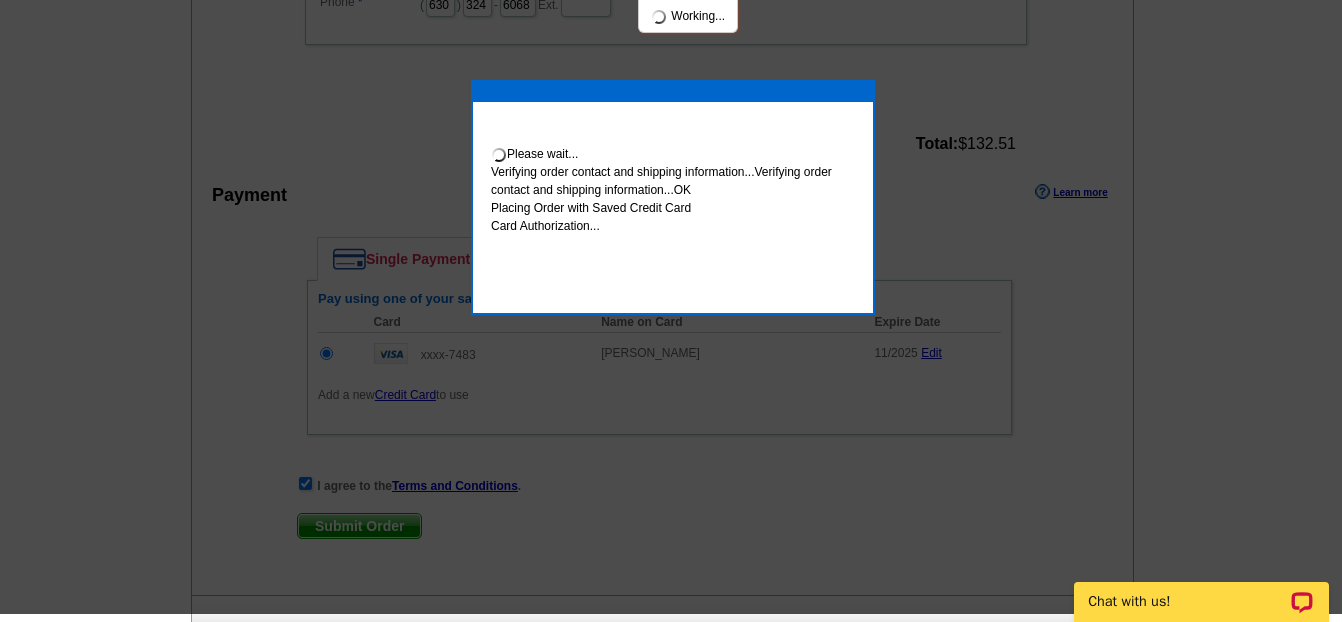 scroll, scrollTop: 924, scrollLeft: 0, axis: vertical 